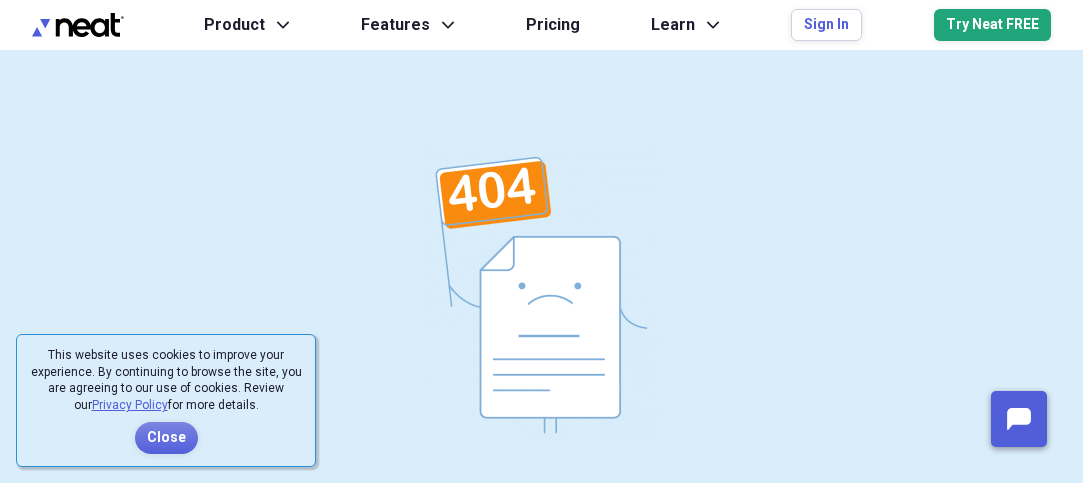 scroll, scrollTop: 0, scrollLeft: 0, axis: both 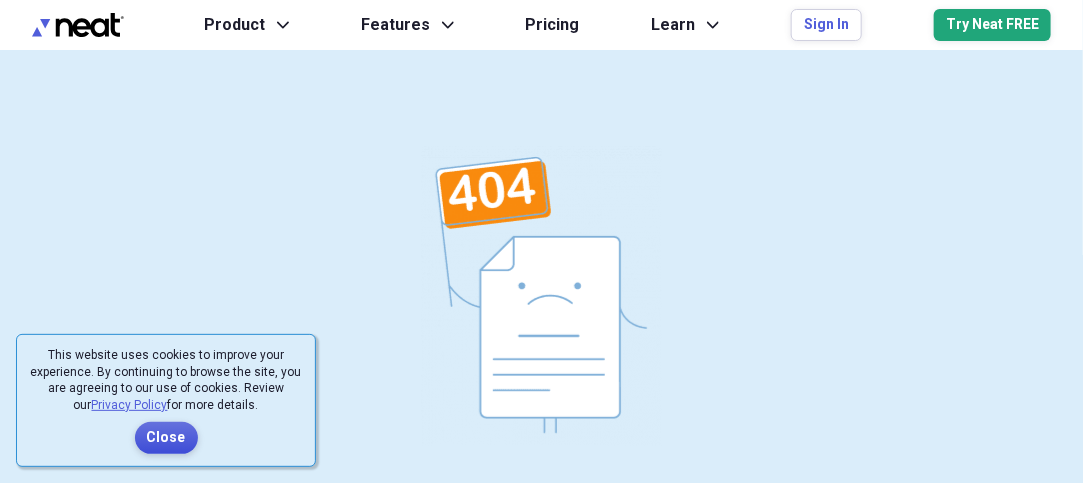 click on "Close" at bounding box center [166, 438] 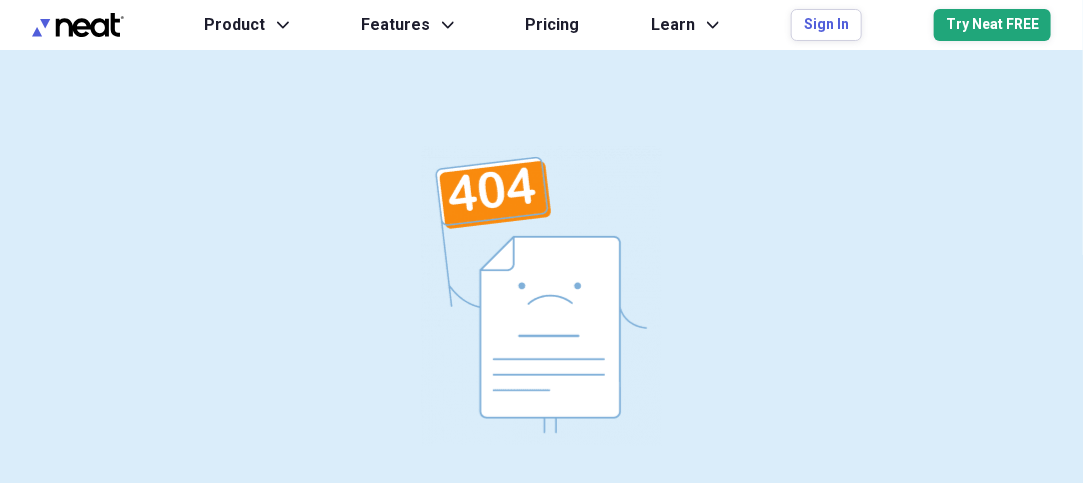 click on "Product Expand Features Expand Pricing Learn Expand Sign In Try Neat FREE" at bounding box center [627, 25] 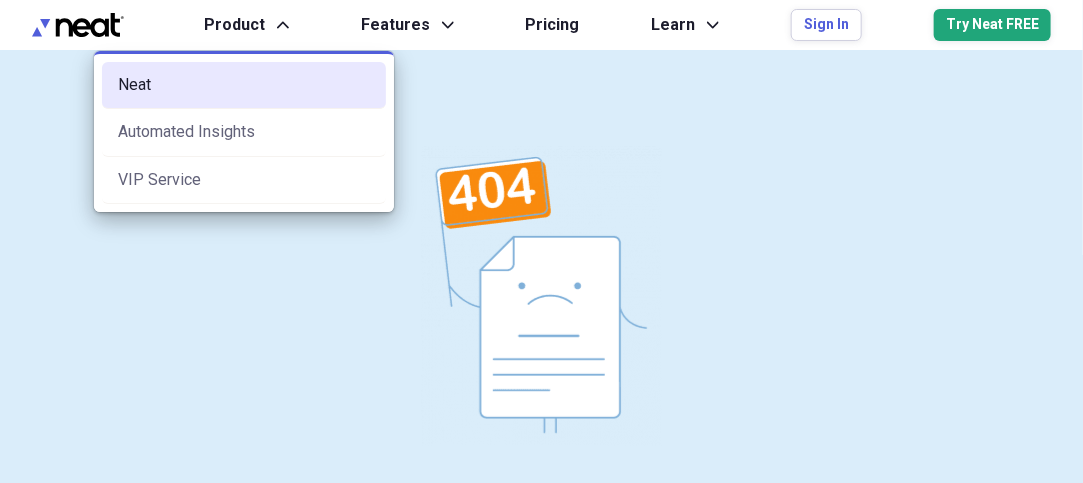 click on "Neat" at bounding box center (244, 85) 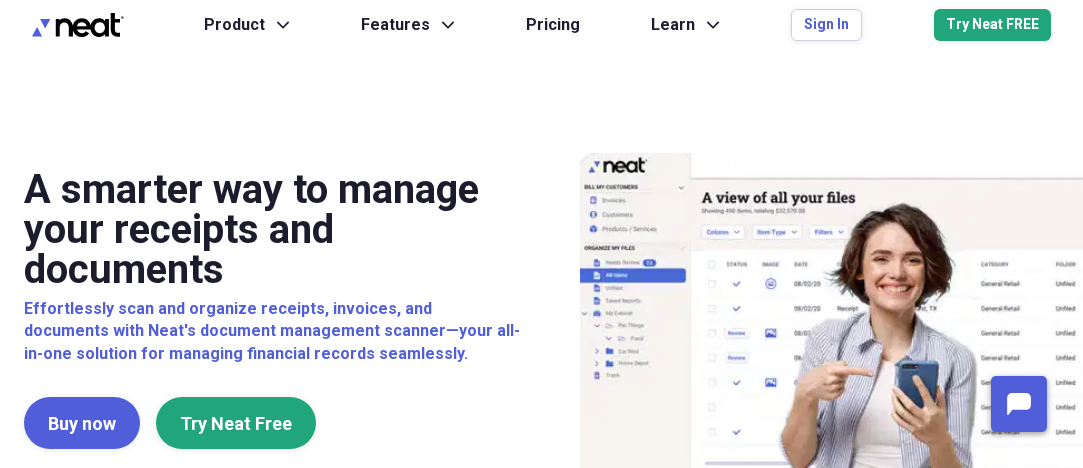 scroll, scrollTop: 0, scrollLeft: 0, axis: both 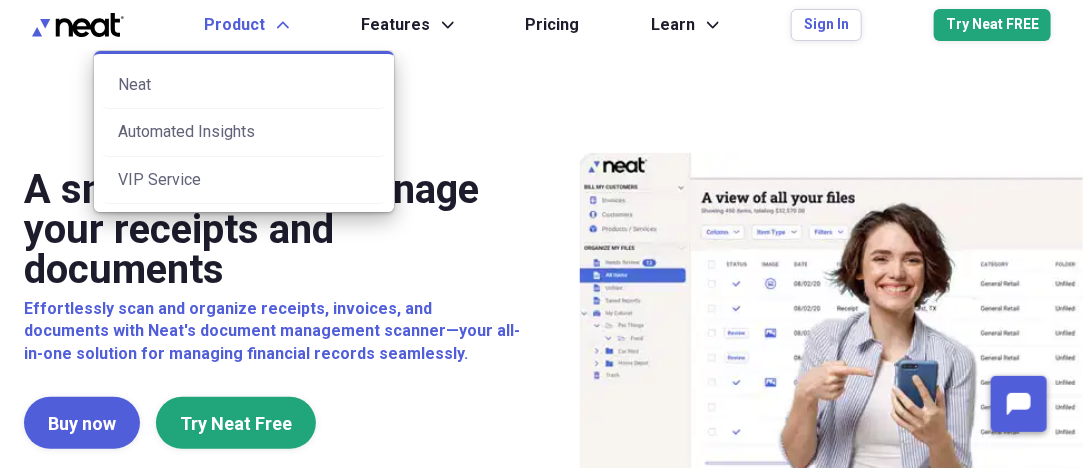 click on "Expand" 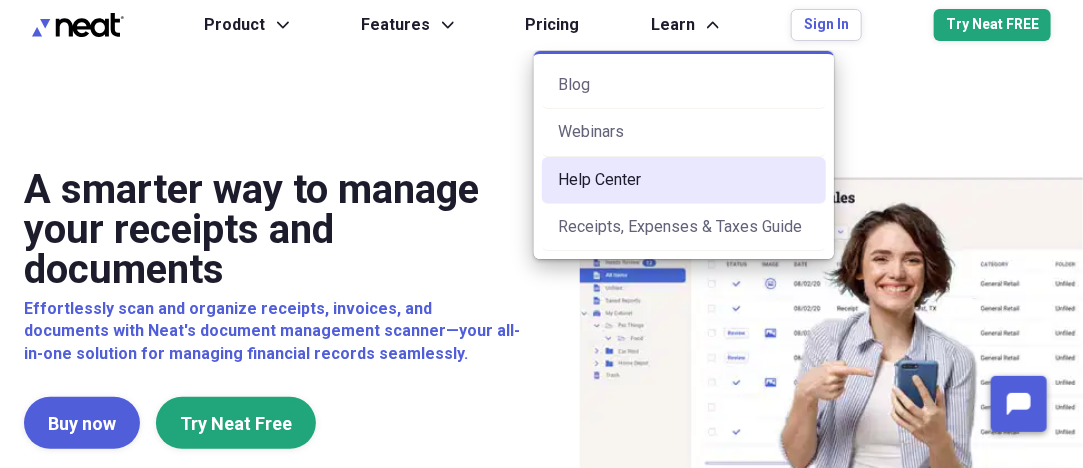 click on "Help Center" at bounding box center [684, 180] 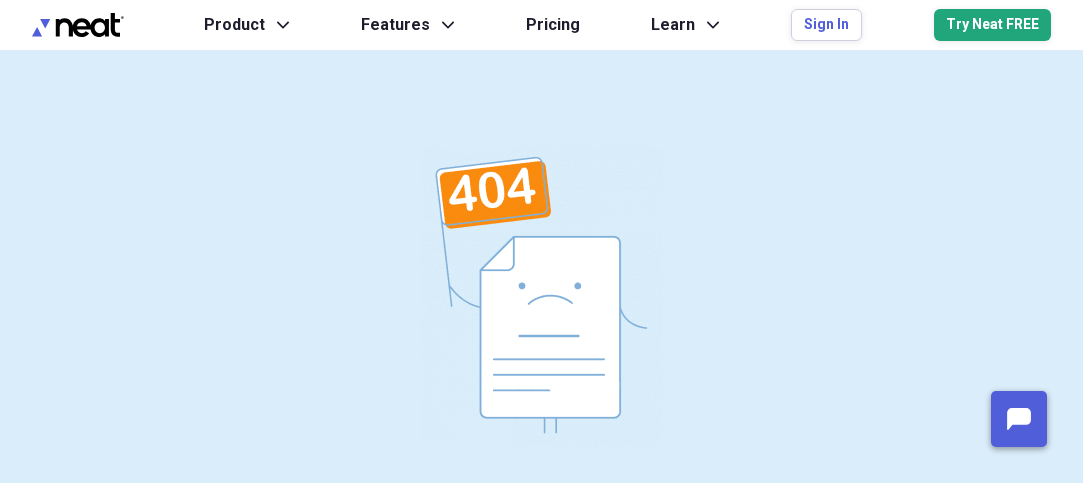 scroll, scrollTop: 0, scrollLeft: 0, axis: both 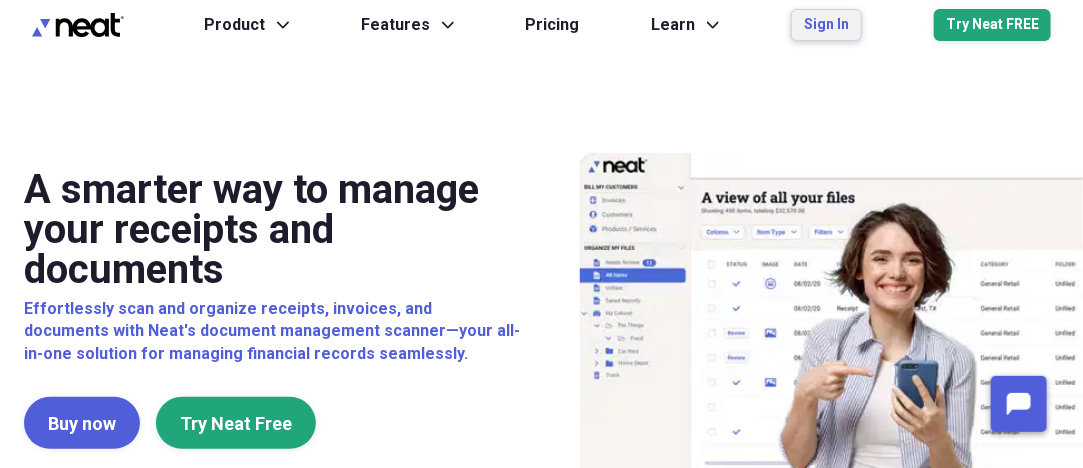 click on "Sign In" at bounding box center [826, 25] 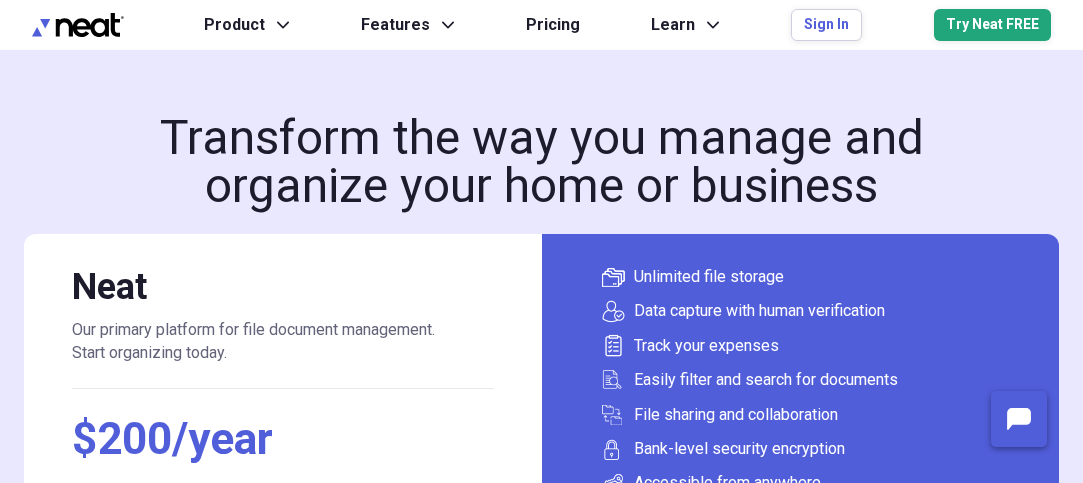 scroll, scrollTop: 0, scrollLeft: 0, axis: both 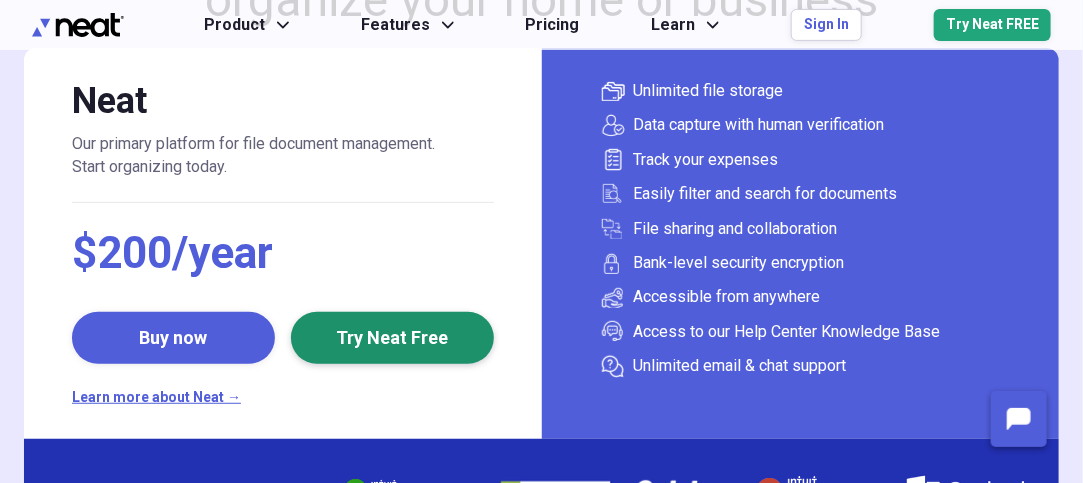 click on "Try Neat Free" at bounding box center (392, 338) 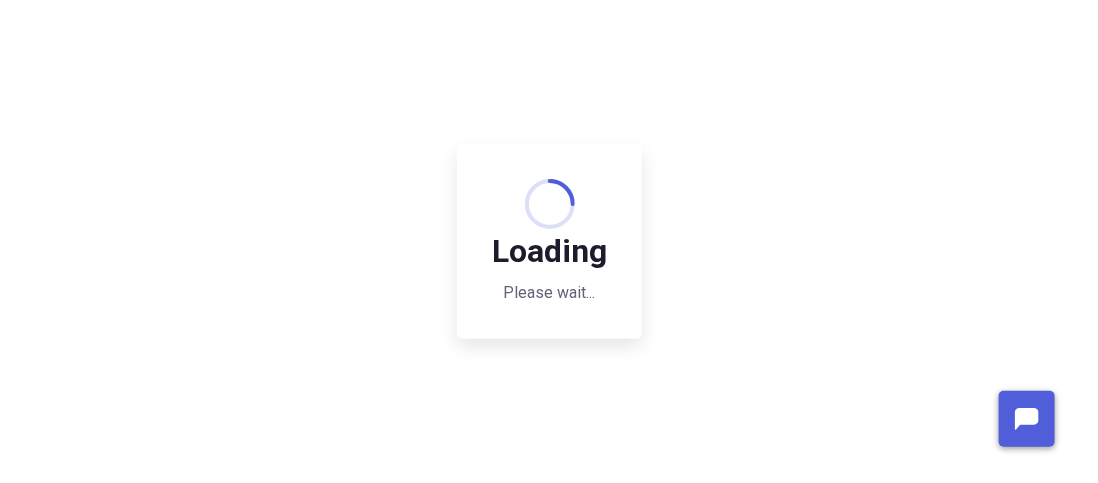 scroll, scrollTop: 0, scrollLeft: 0, axis: both 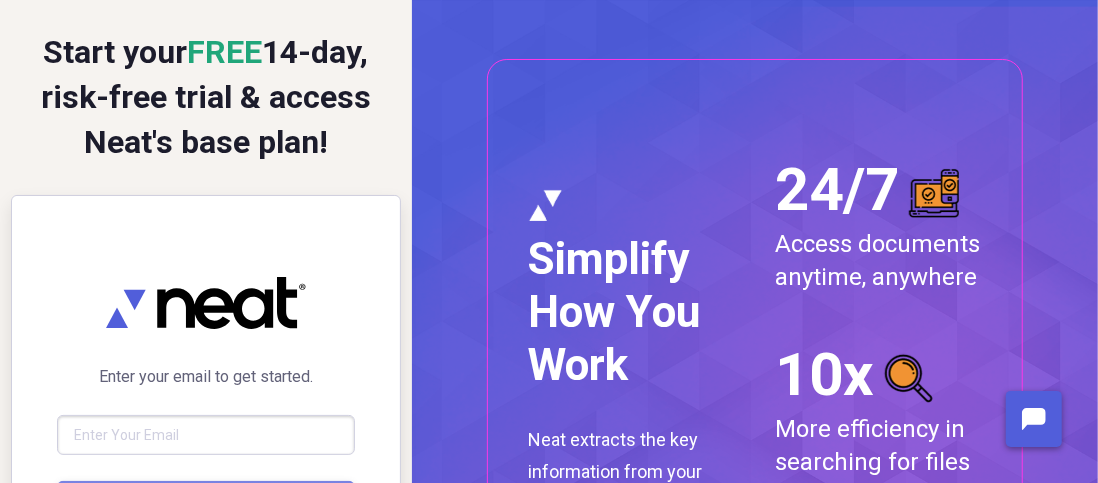 click at bounding box center [206, 435] 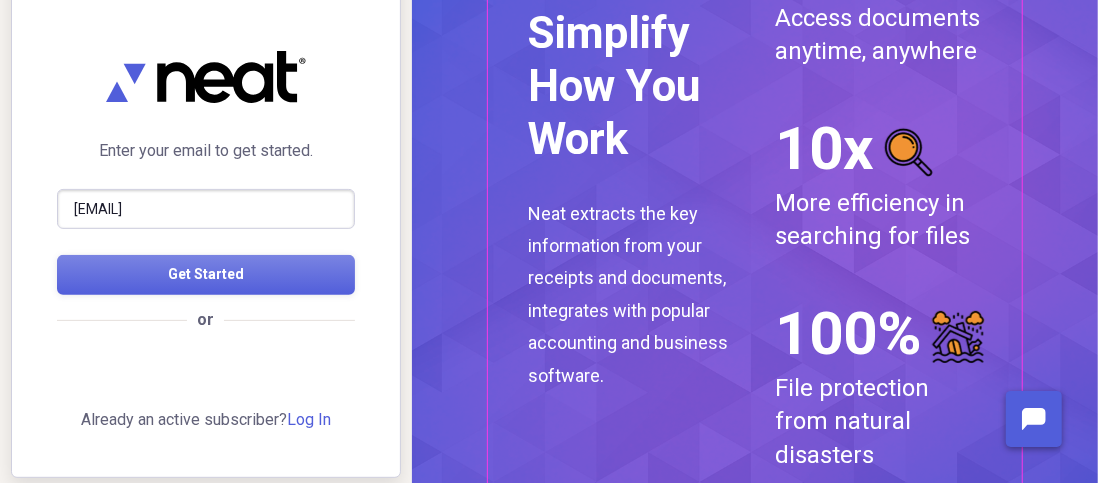 scroll, scrollTop: 240, scrollLeft: 0, axis: vertical 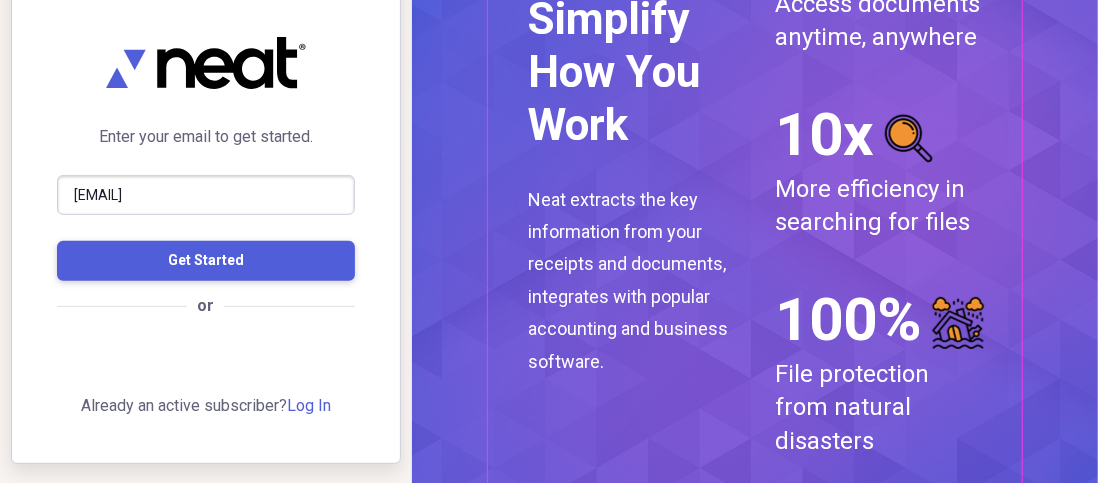 click on "Get Started" at bounding box center [206, 261] 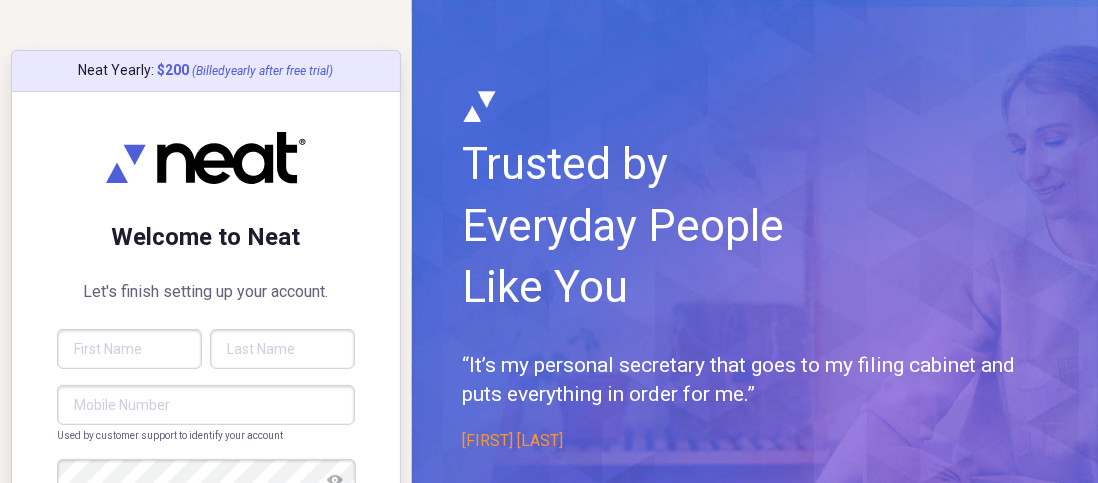 click at bounding box center (129, 349) 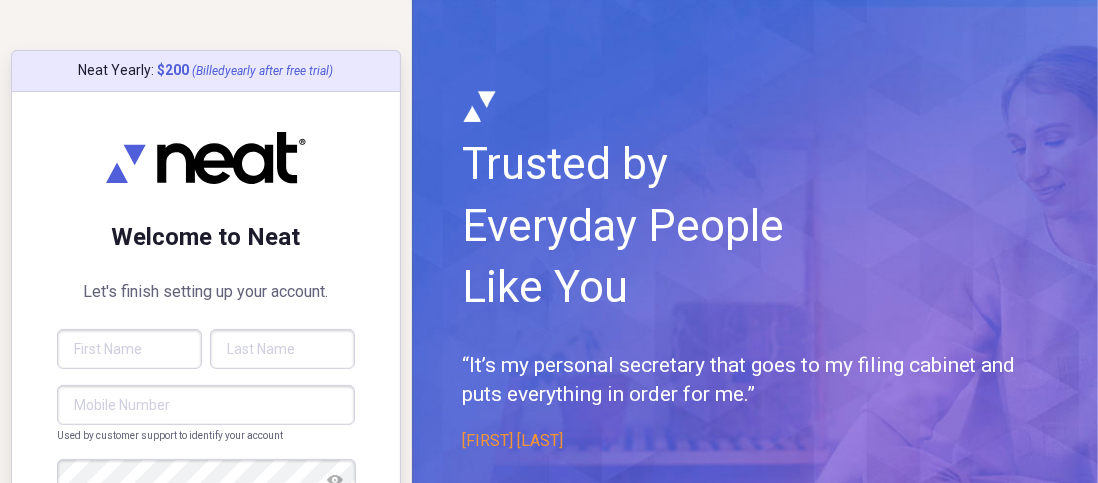 type on "[FIRST]" 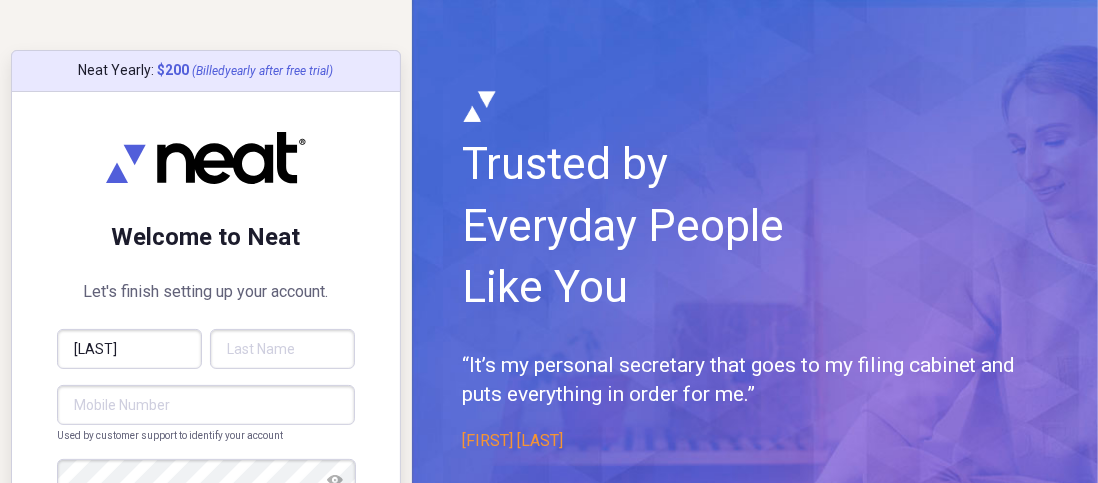 type on "Akinode" 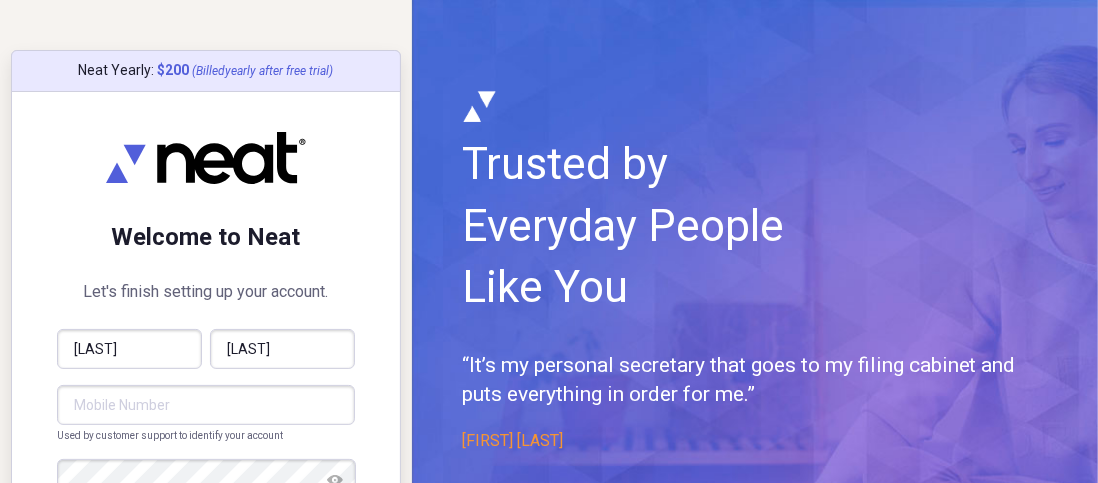 type on "(858) 231-4079" 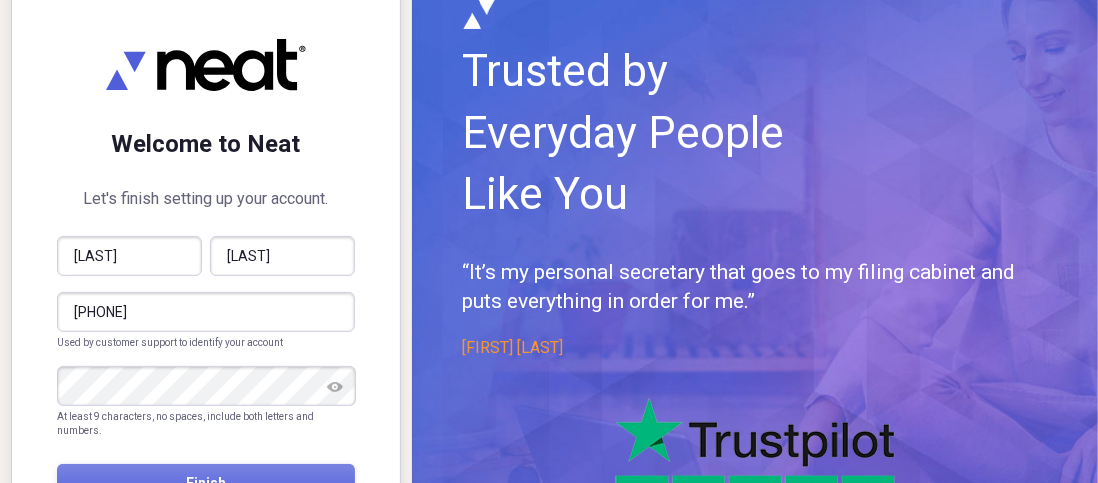 scroll, scrollTop: 133, scrollLeft: 0, axis: vertical 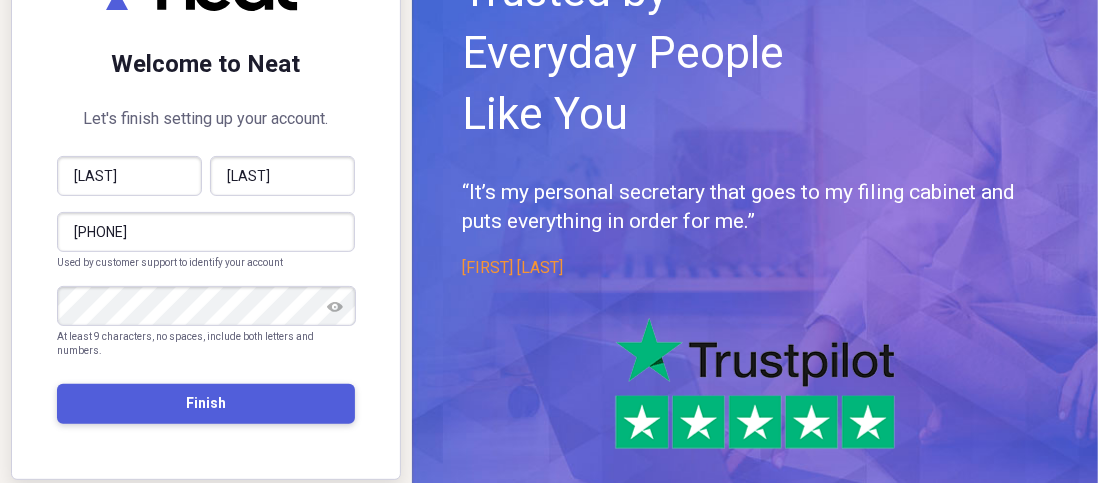 click on "Finish" at bounding box center [206, 404] 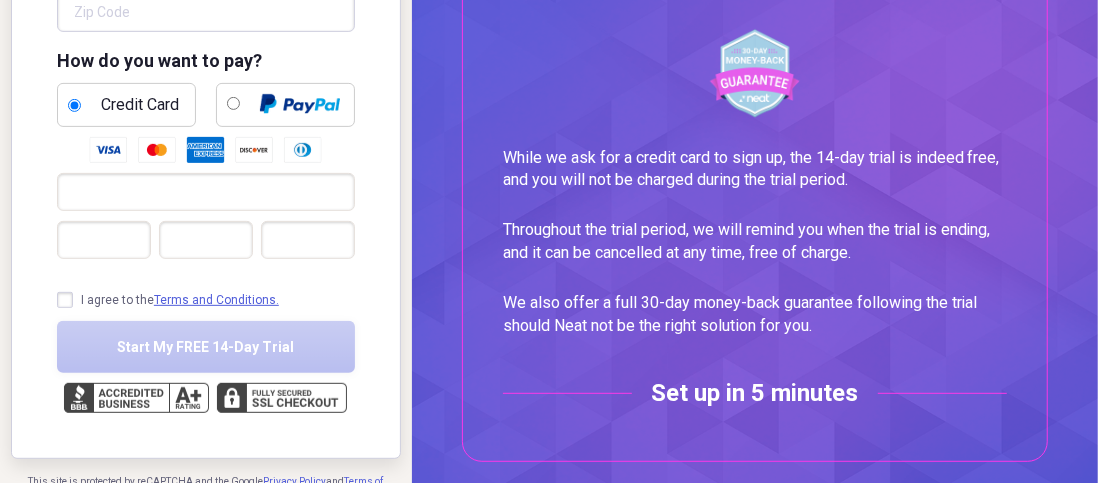 scroll, scrollTop: 361, scrollLeft: 0, axis: vertical 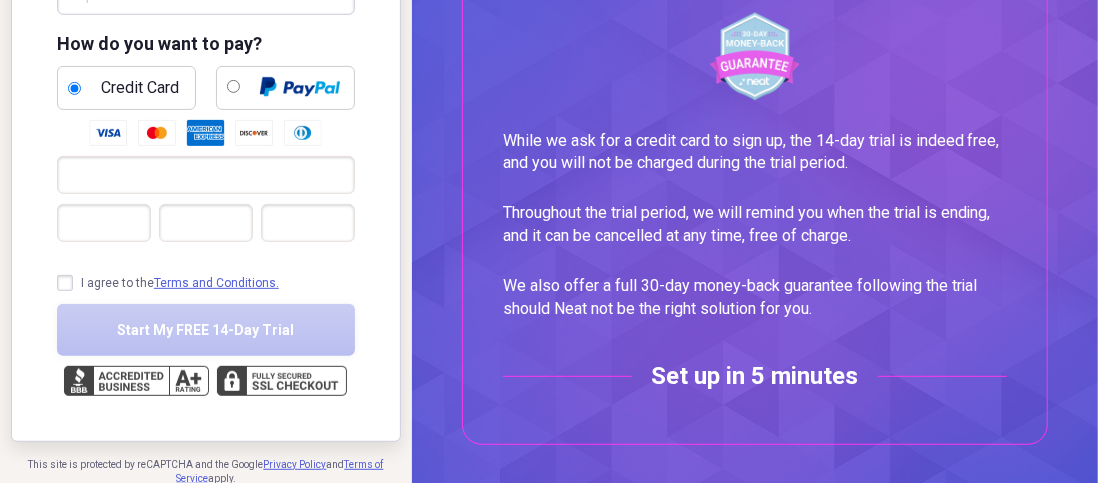 click on "I agree to the  Terms and Conditions." at bounding box center [168, 283] 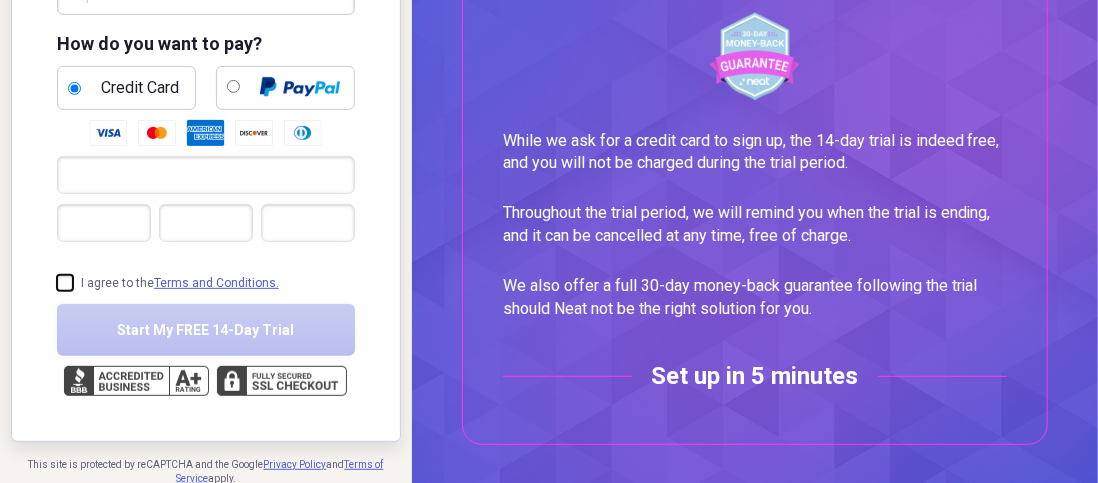 click on "I agree to the  Terms and Conditions." at bounding box center (57, 283) 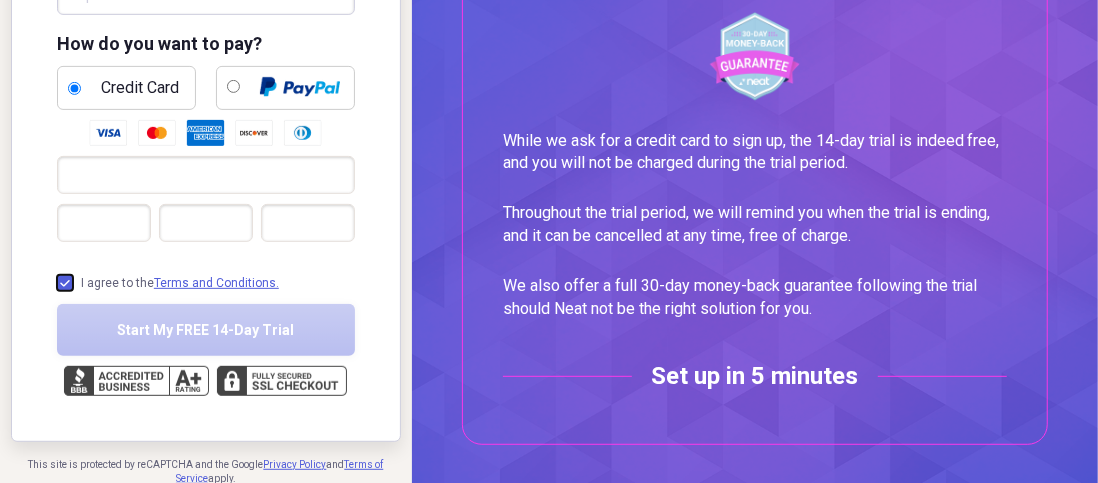 checkbox on "true" 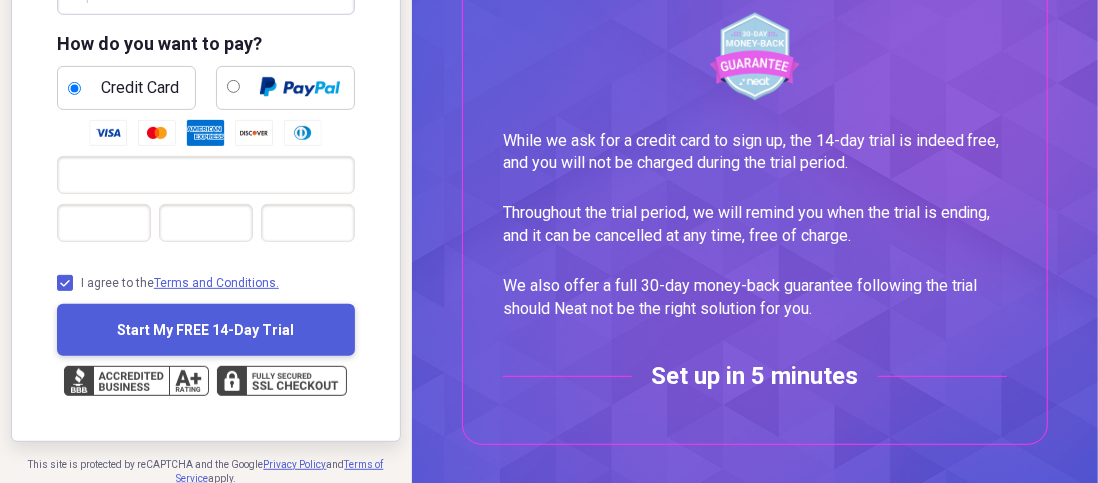 click on "Start My FREE 14-Day Trial" at bounding box center (206, 330) 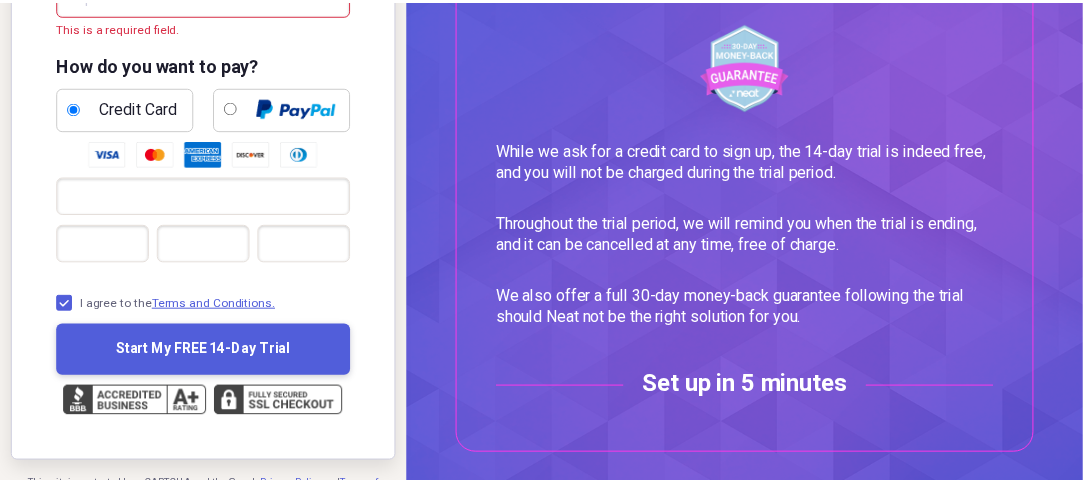 scroll, scrollTop: 334, scrollLeft: 0, axis: vertical 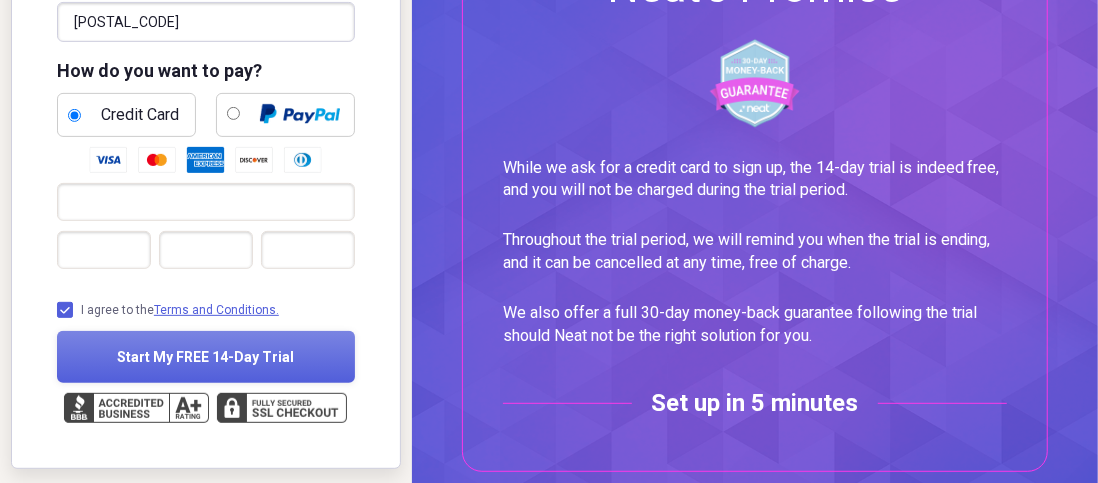 type on "92122" 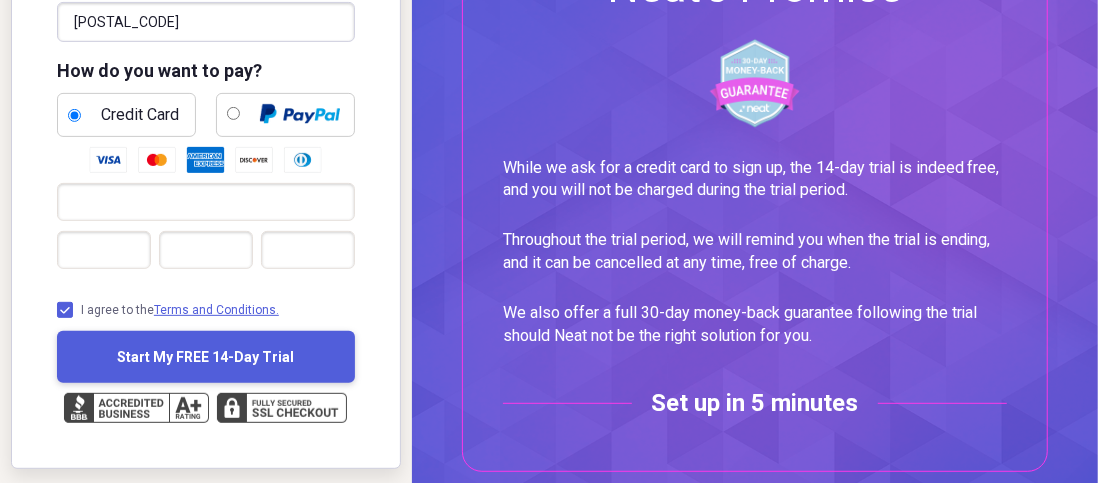 click on "Start My FREE 14-Day Trial" at bounding box center [205, 357] 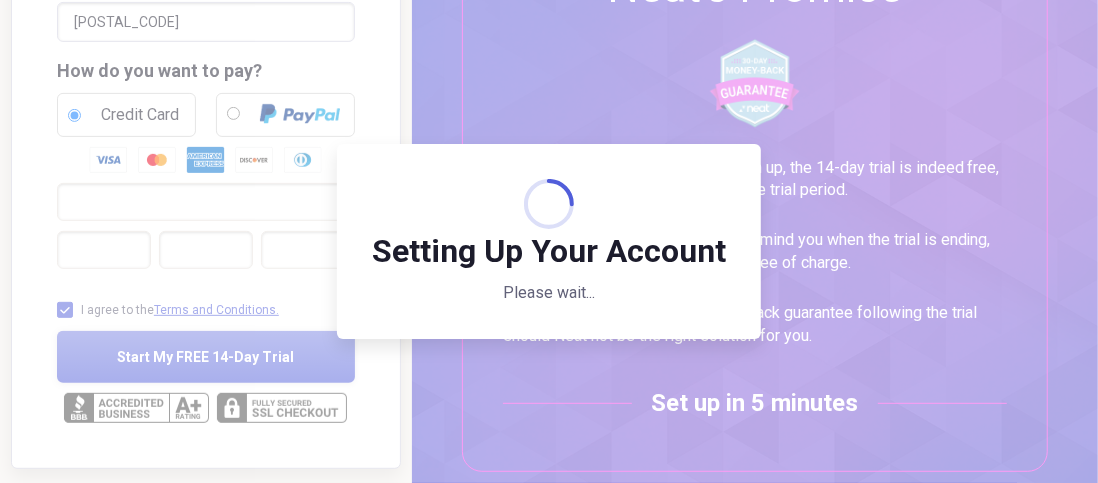 click on "Setting Up Your Account Please wait..." at bounding box center (549, 241) 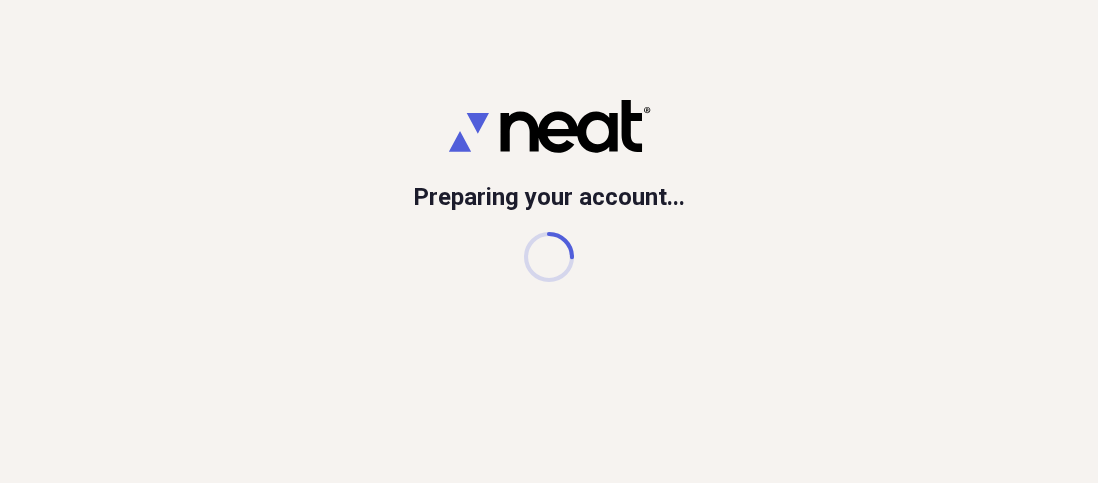 scroll, scrollTop: 0, scrollLeft: 0, axis: both 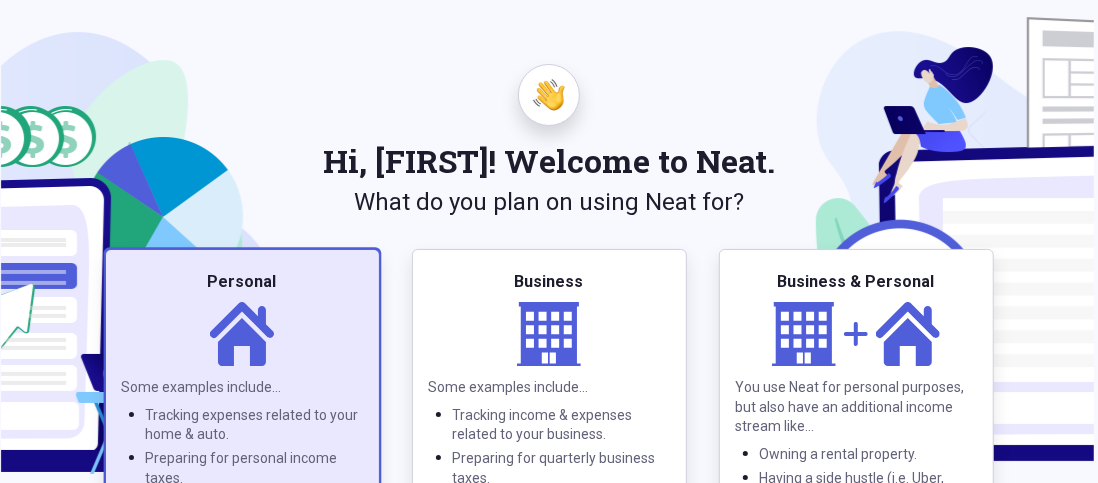 click on "Personal" at bounding box center [242, 282] 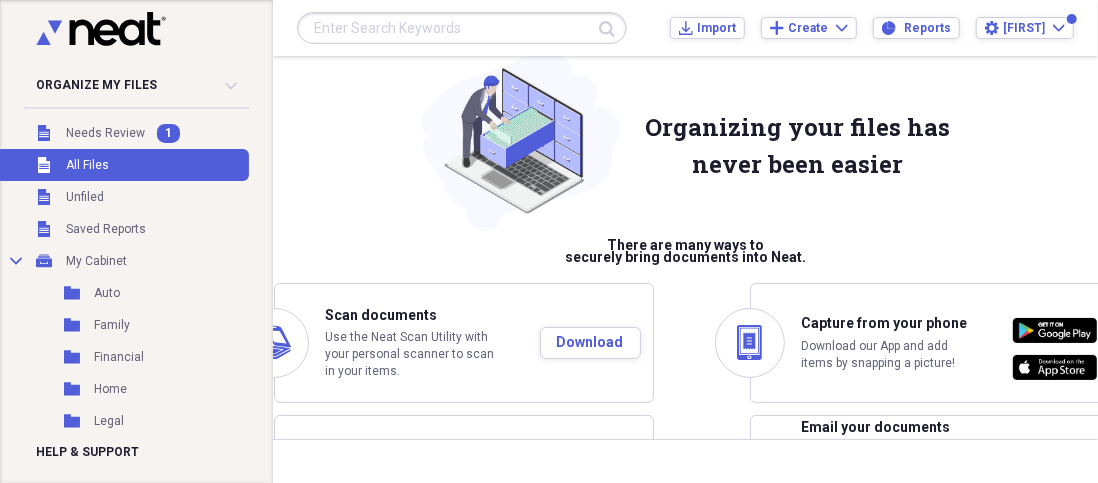 scroll, scrollTop: 0, scrollLeft: 0, axis: both 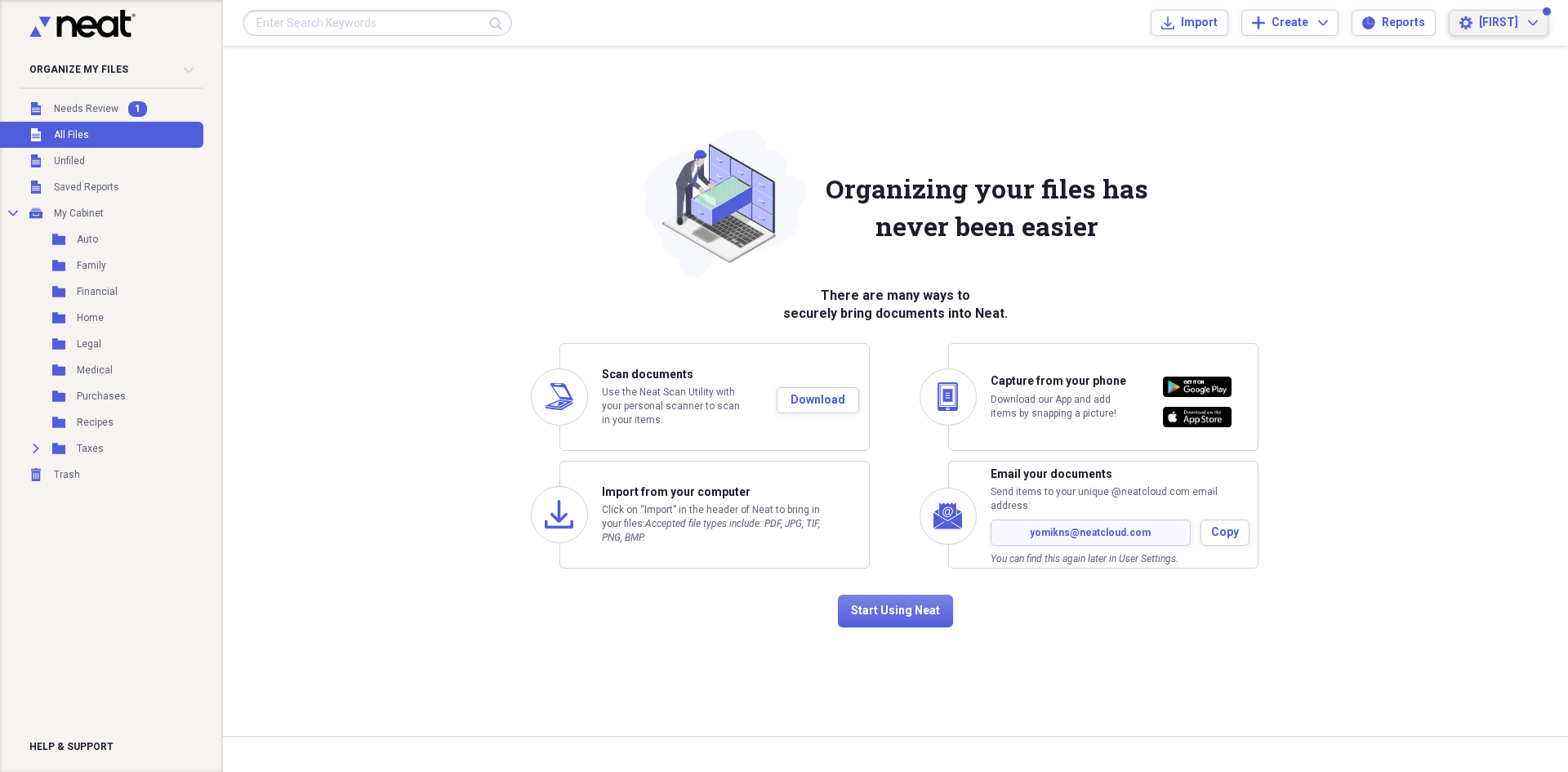 click on "Settings [FIRST] Expand" at bounding box center [1499, 23] 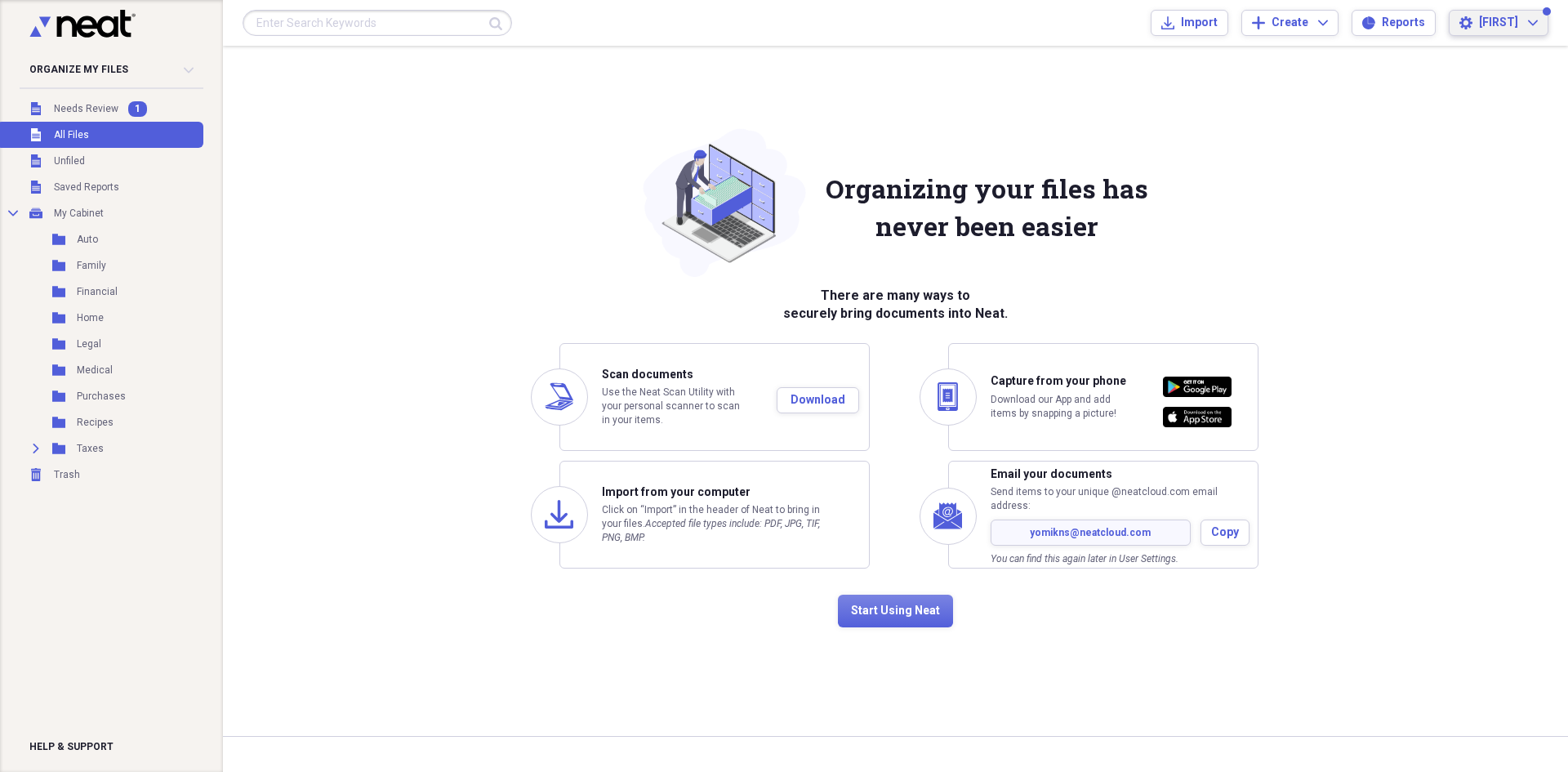 click on "Organizing your files has never been easier There are many ways to securely bring documents into Neat. scanner Scan documents Use the Neat Scan Utility with your personal scanner to scan in your items. Download import Import from your computer Click on “Import” in the header of Neat to bring in your files.  Accepted file types include: PDF, JPG, TIF, PNG, BMP. mobile Capture from your phone Download our App and add items by snapping a picture! email documents Email your documents Send items to your unique @neatcloud.com email address: [EMAIL] Copy You can find this again later in User Settings. Start Using Neat" at bounding box center (895, 390) 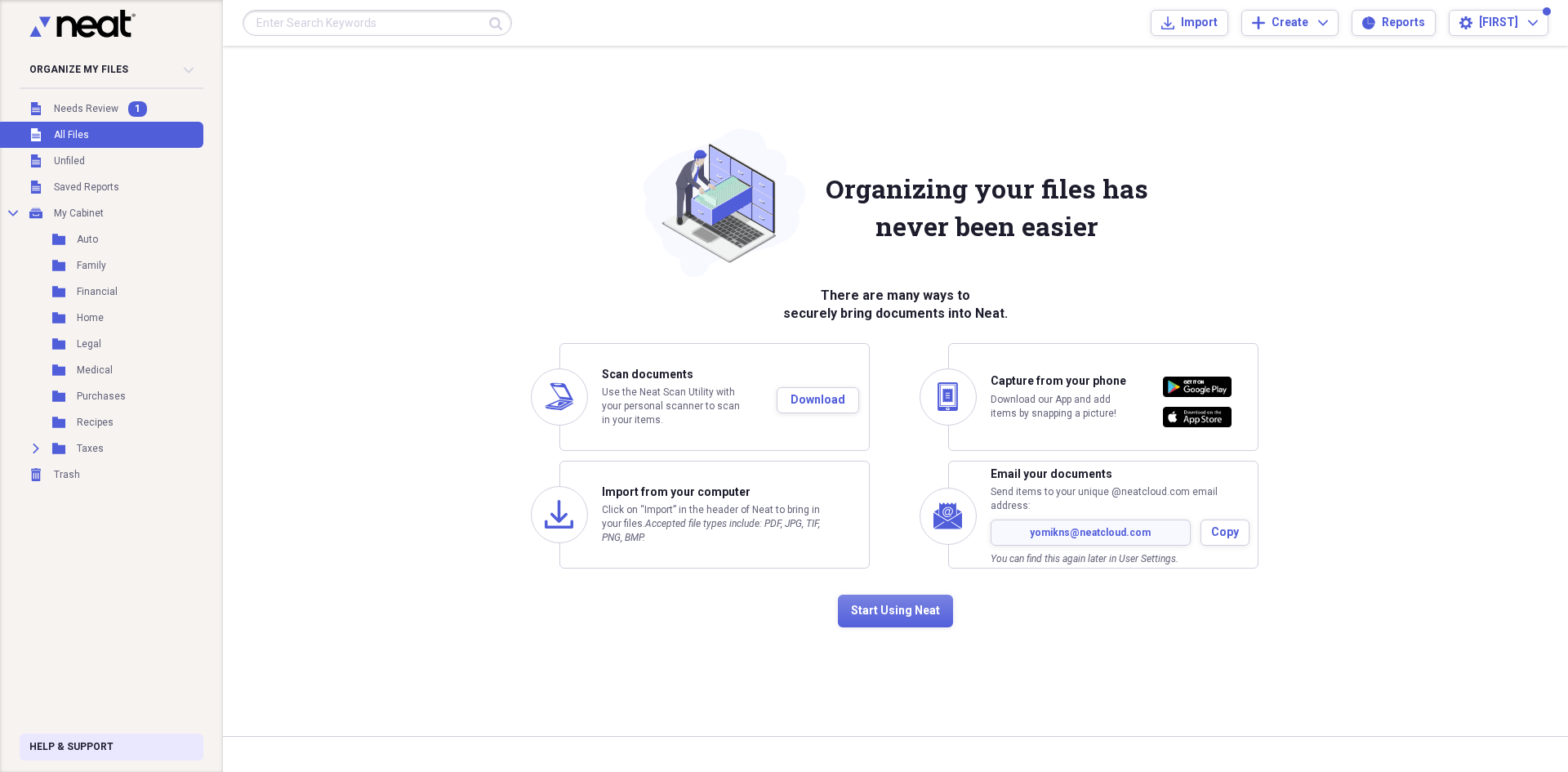 click on "Help & Support" at bounding box center [71, 747] 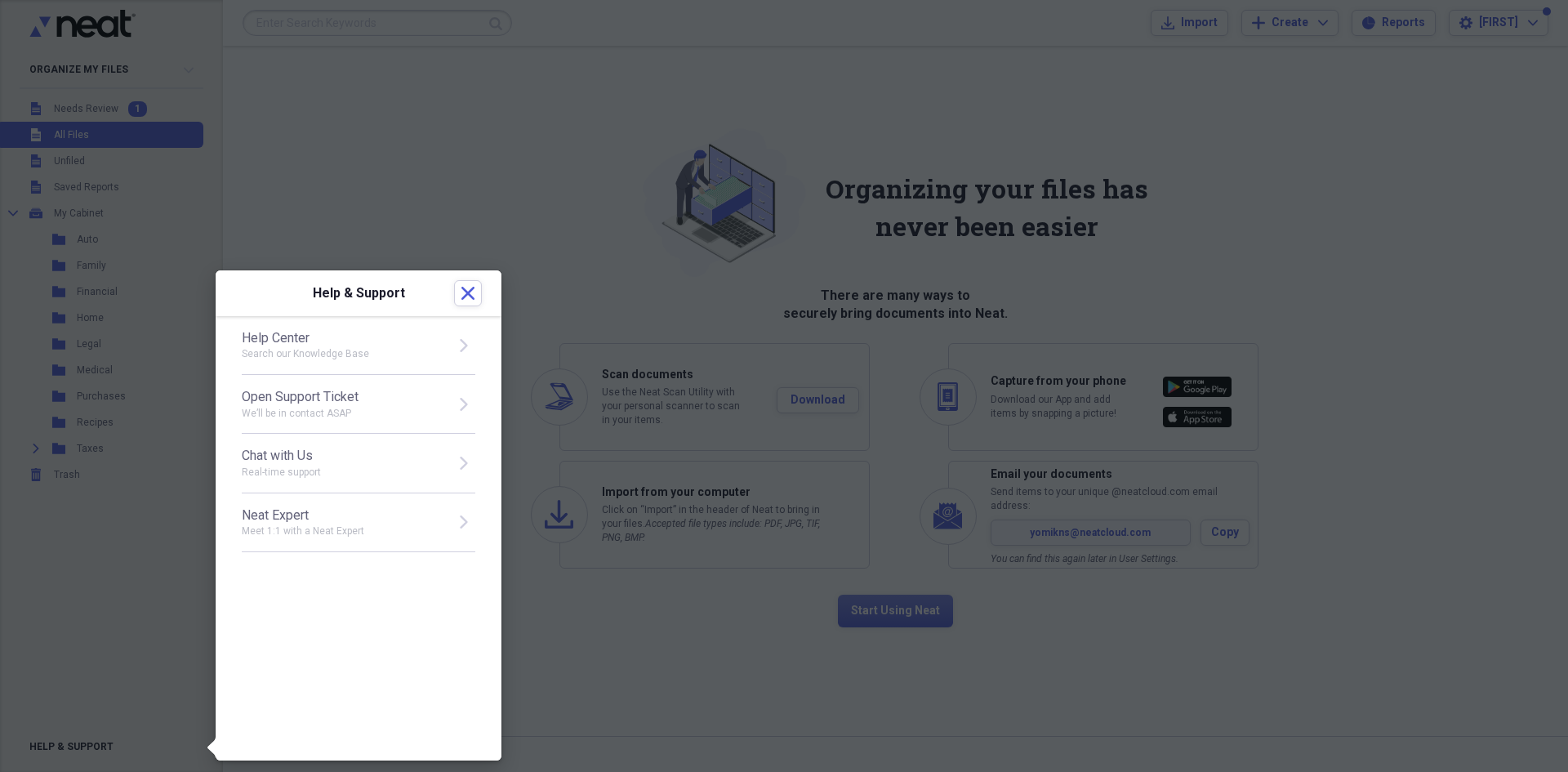 click on "Open Support Ticket" at bounding box center [343, 397] 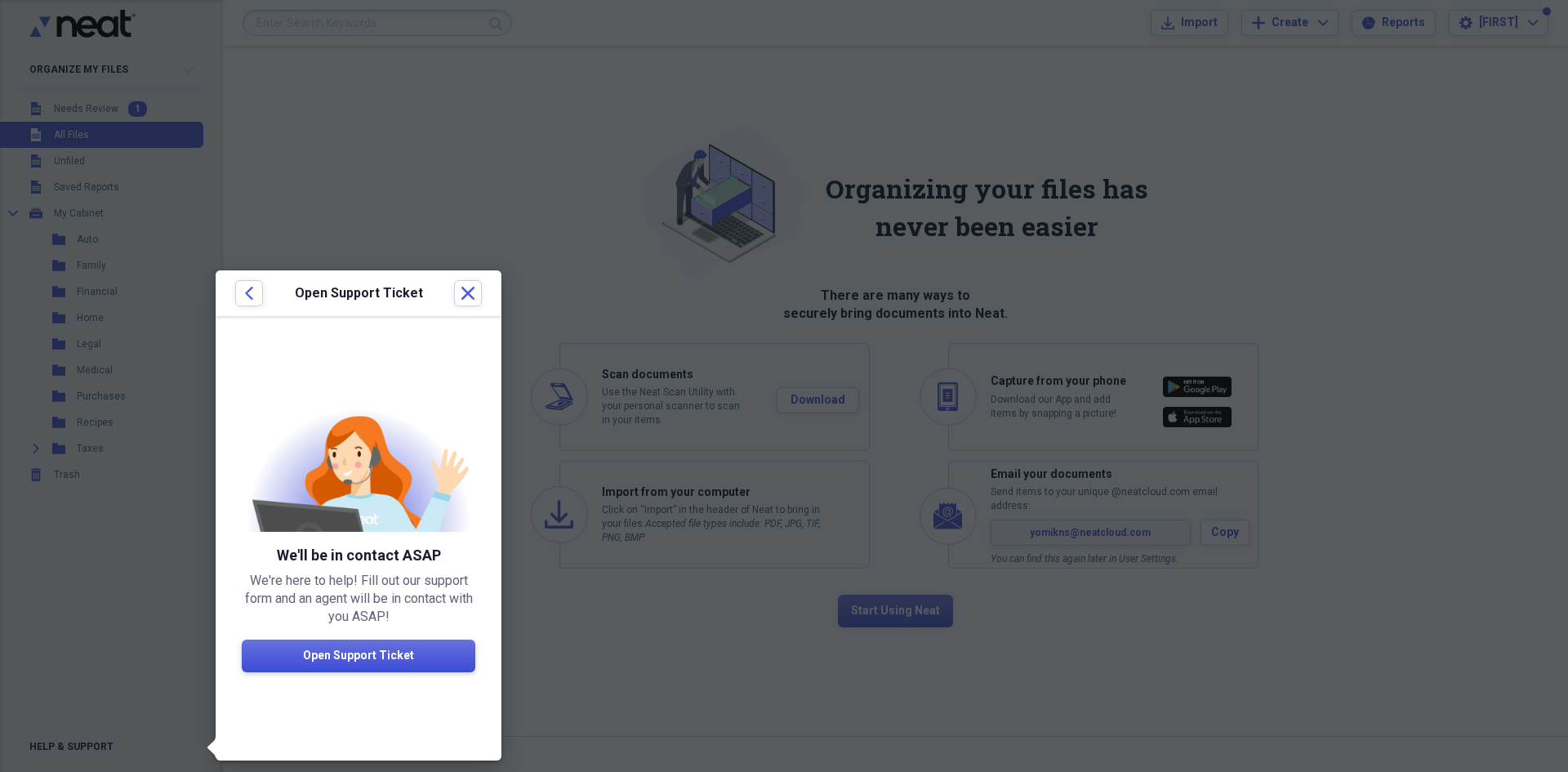 click on "Open Support Ticket" at bounding box center [359, 656] 